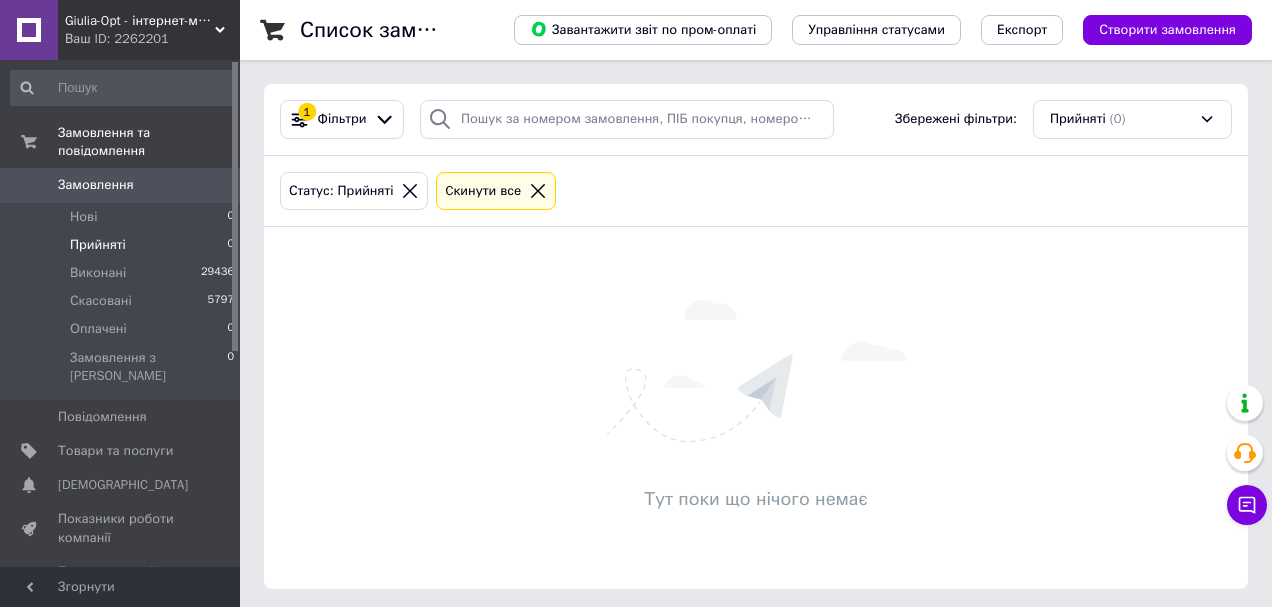 scroll, scrollTop: 0, scrollLeft: 0, axis: both 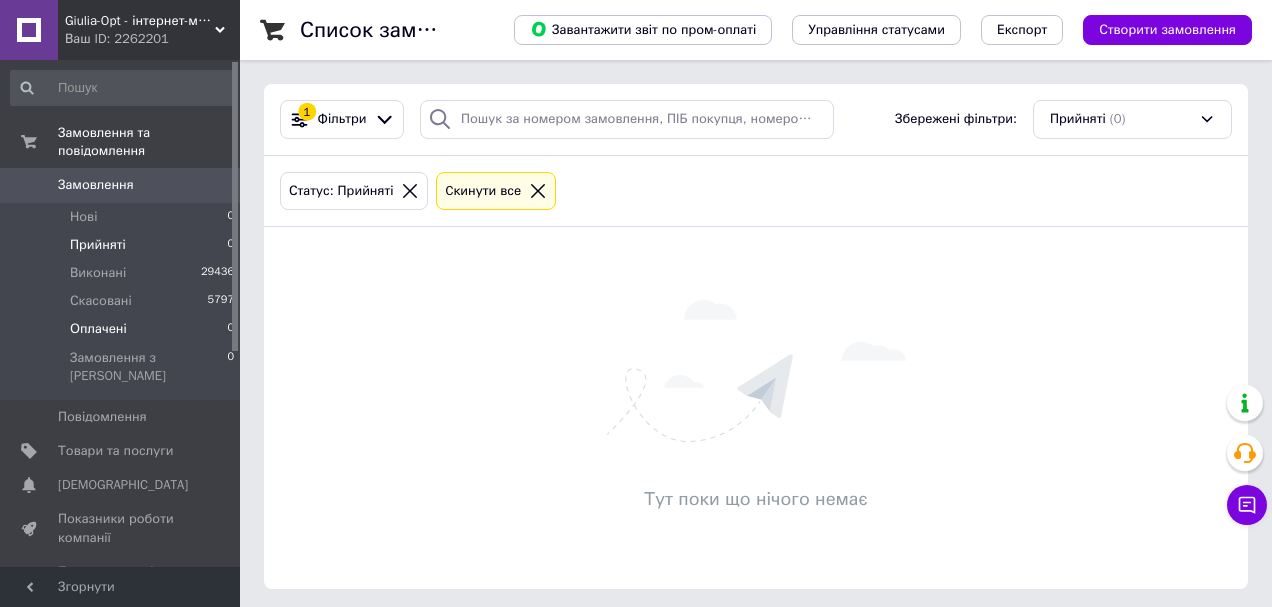 click on "Оплачені" at bounding box center [98, 329] 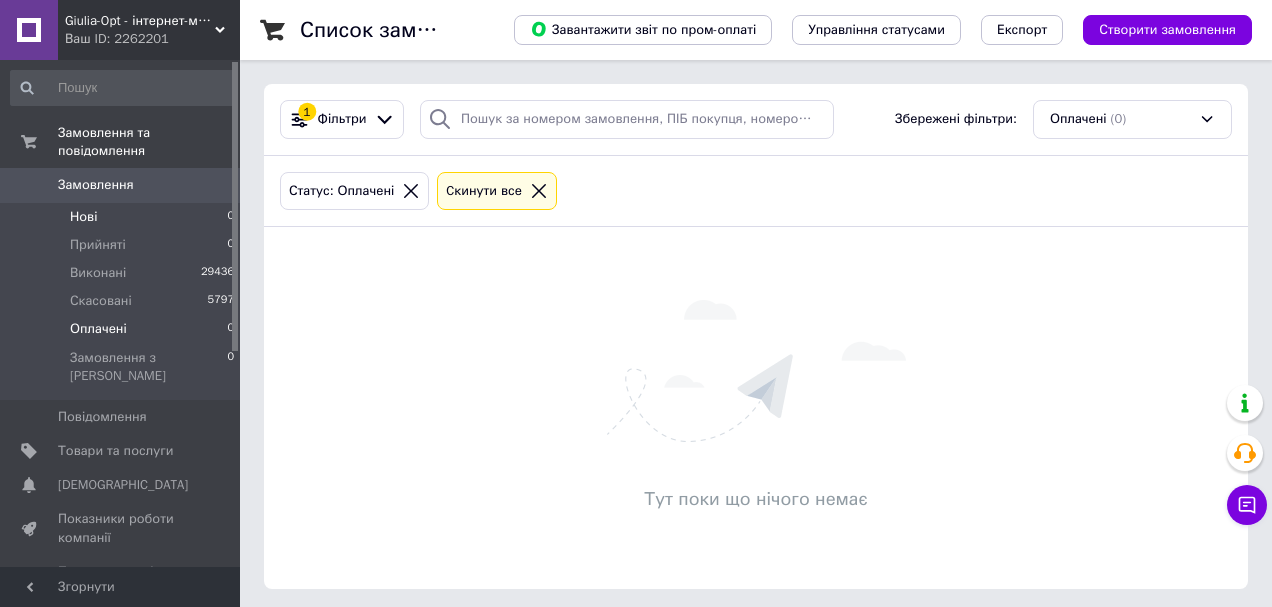 click on "Нові 0" at bounding box center (123, 217) 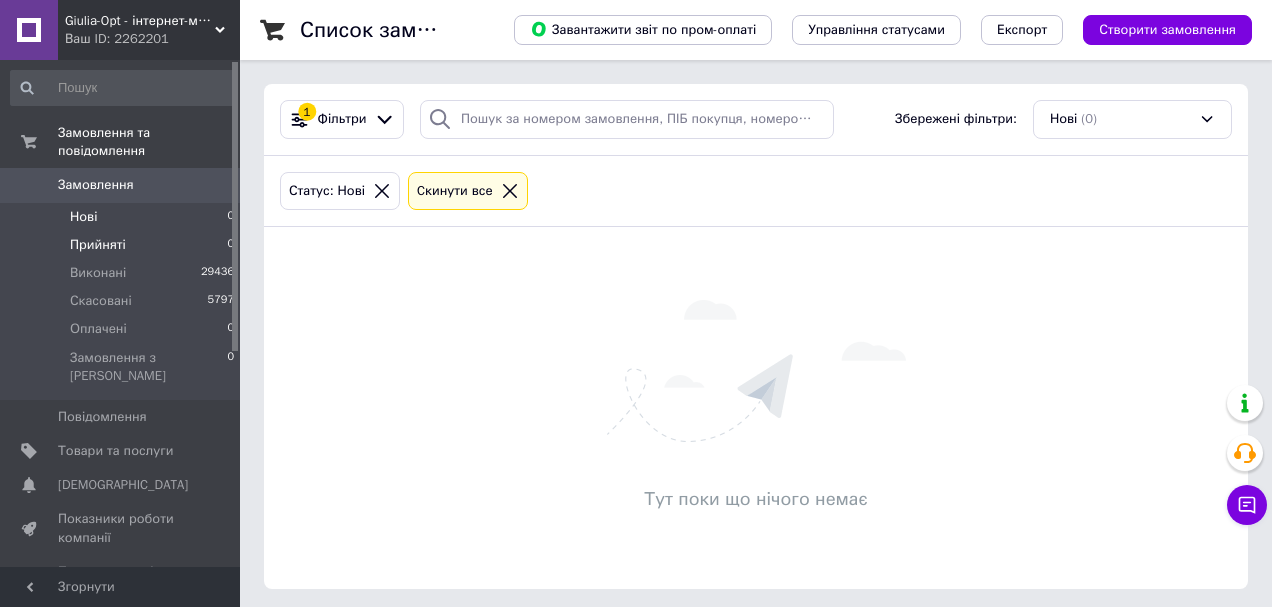 click on "Прийняті 0" at bounding box center [123, 245] 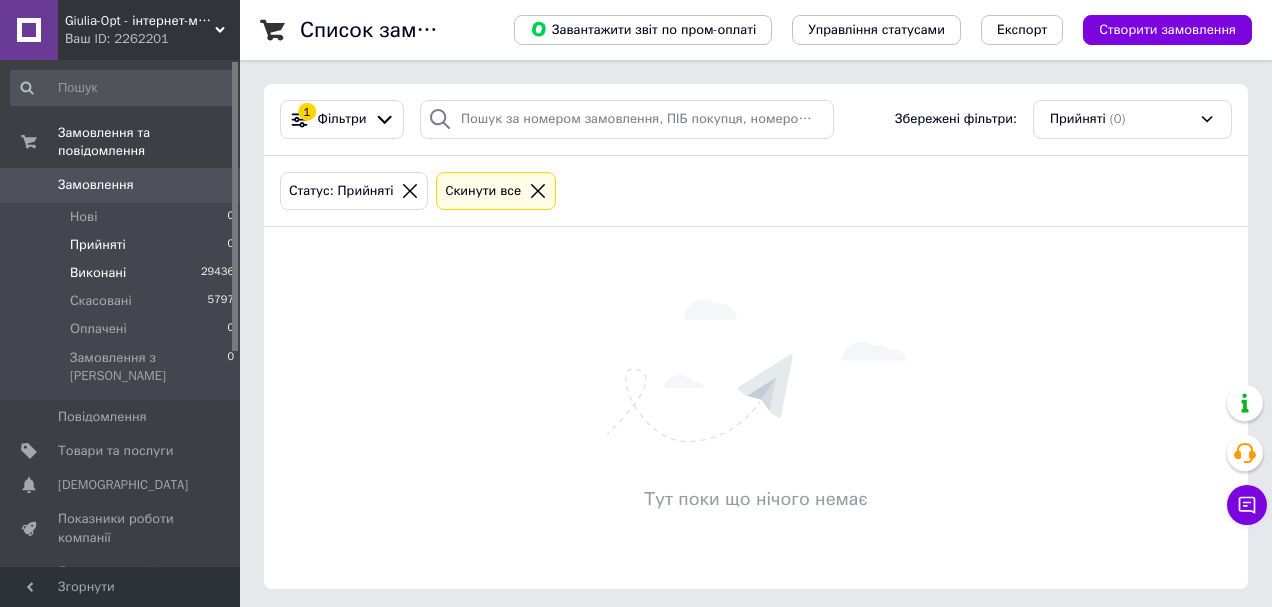 click on "Виконані 29436" at bounding box center [123, 273] 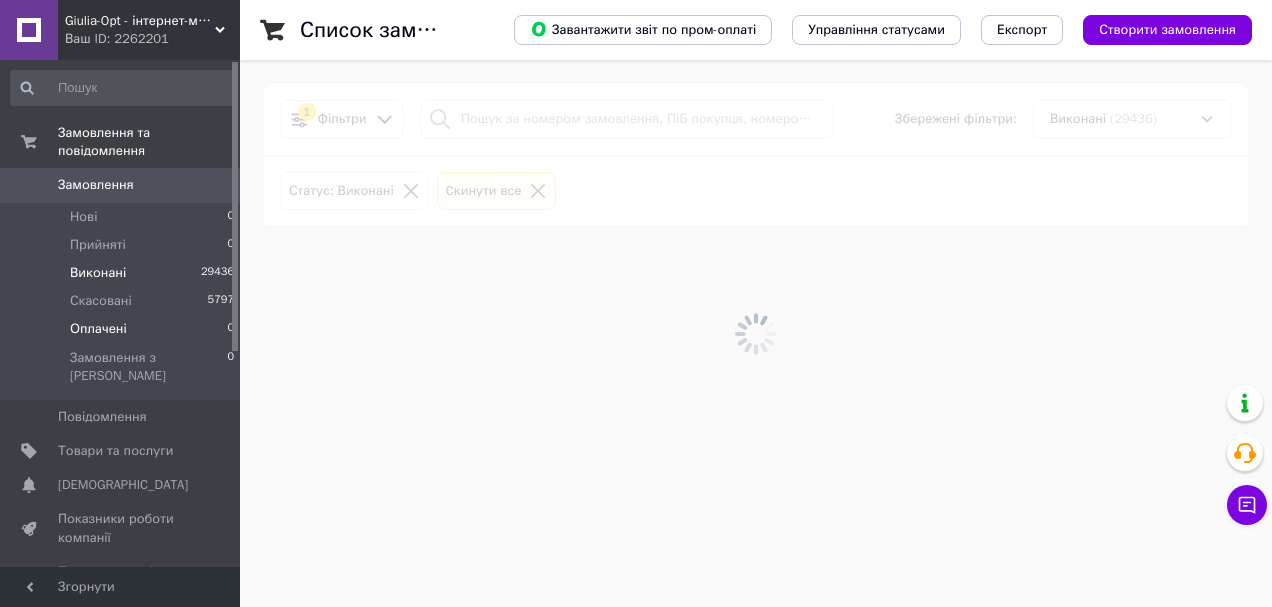 click on "Оплачені" at bounding box center (98, 329) 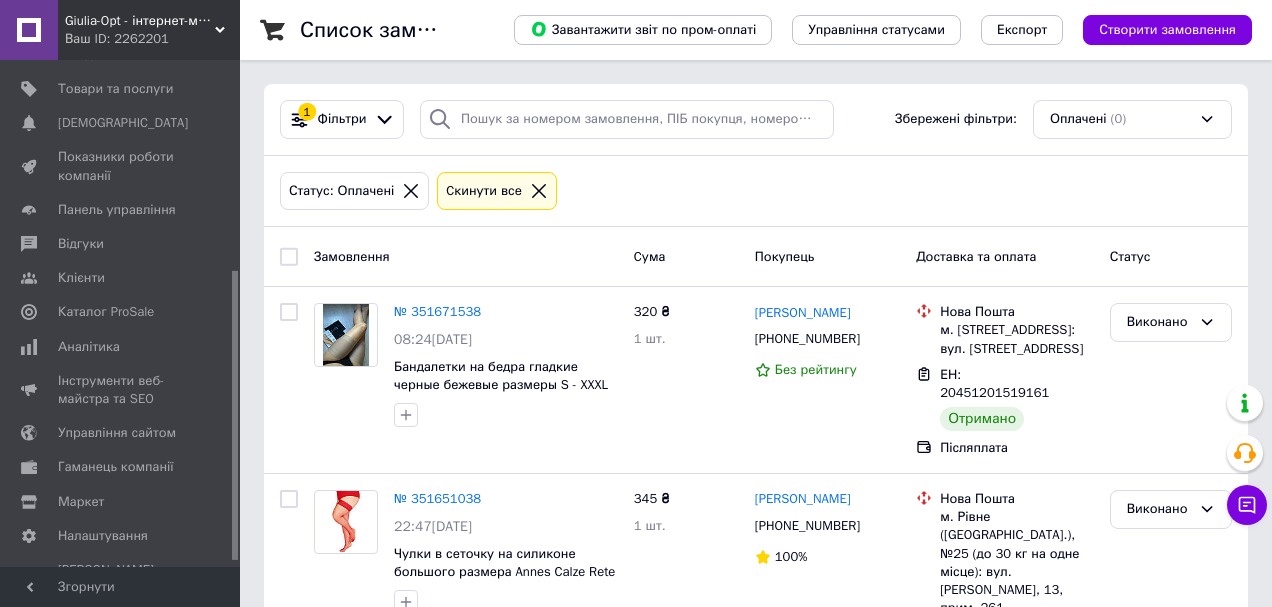 scroll, scrollTop: 0, scrollLeft: 0, axis: both 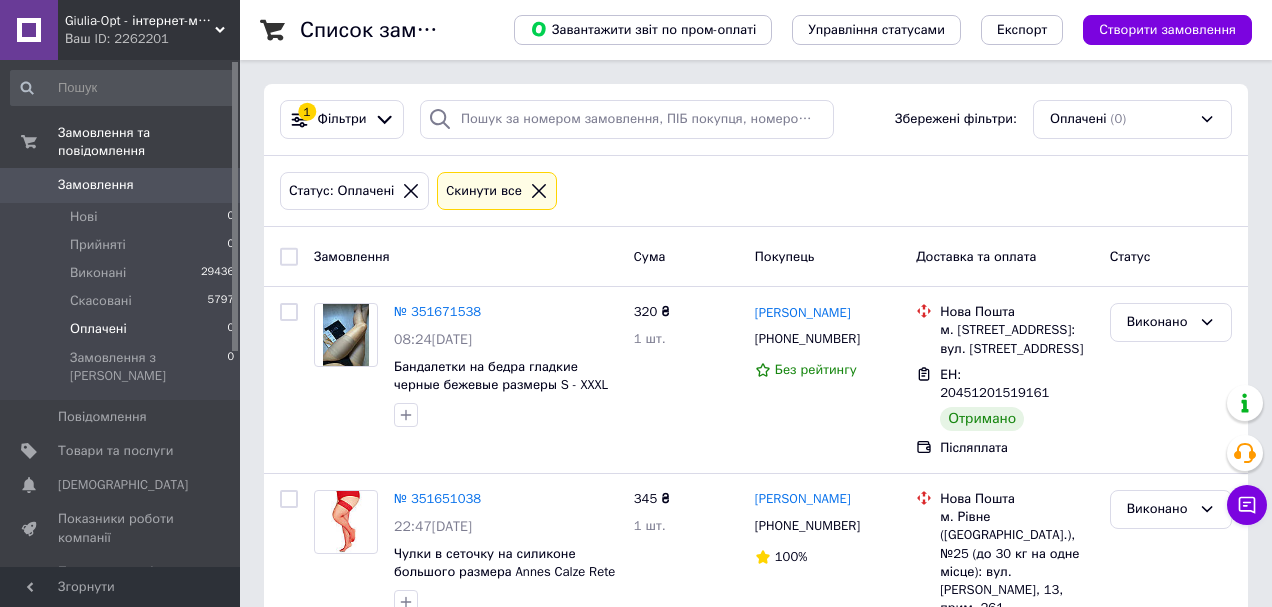 drag, startPoint x: 236, startPoint y: 270, endPoint x: 240, endPoint y: 120, distance: 150.05333 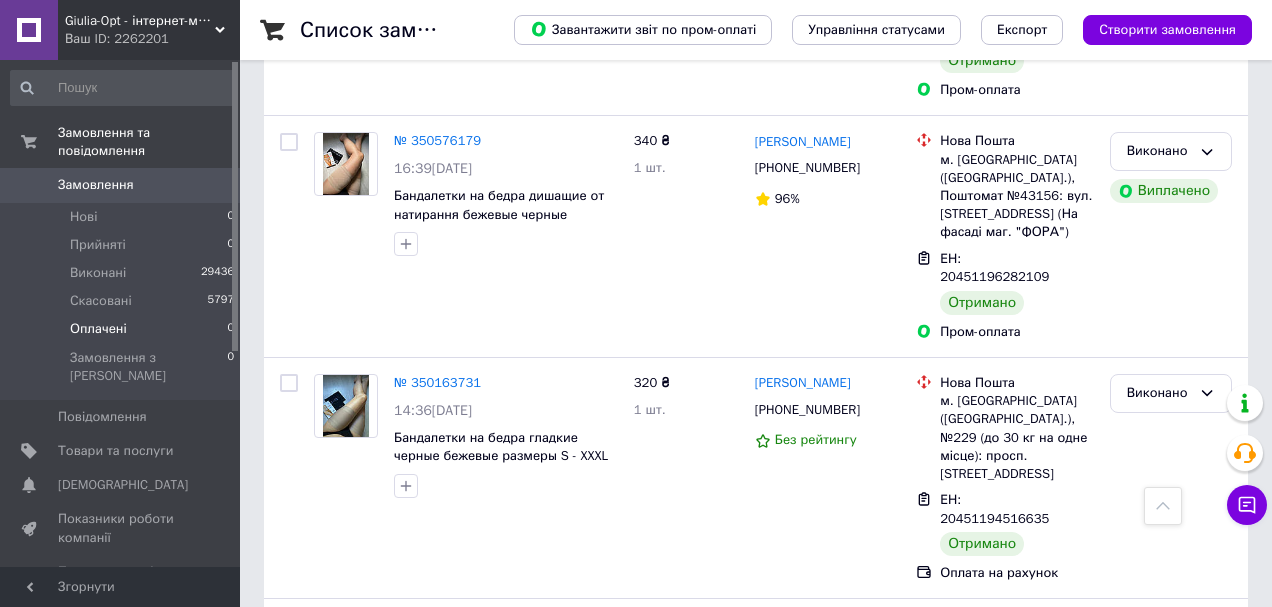 scroll, scrollTop: 3812, scrollLeft: 0, axis: vertical 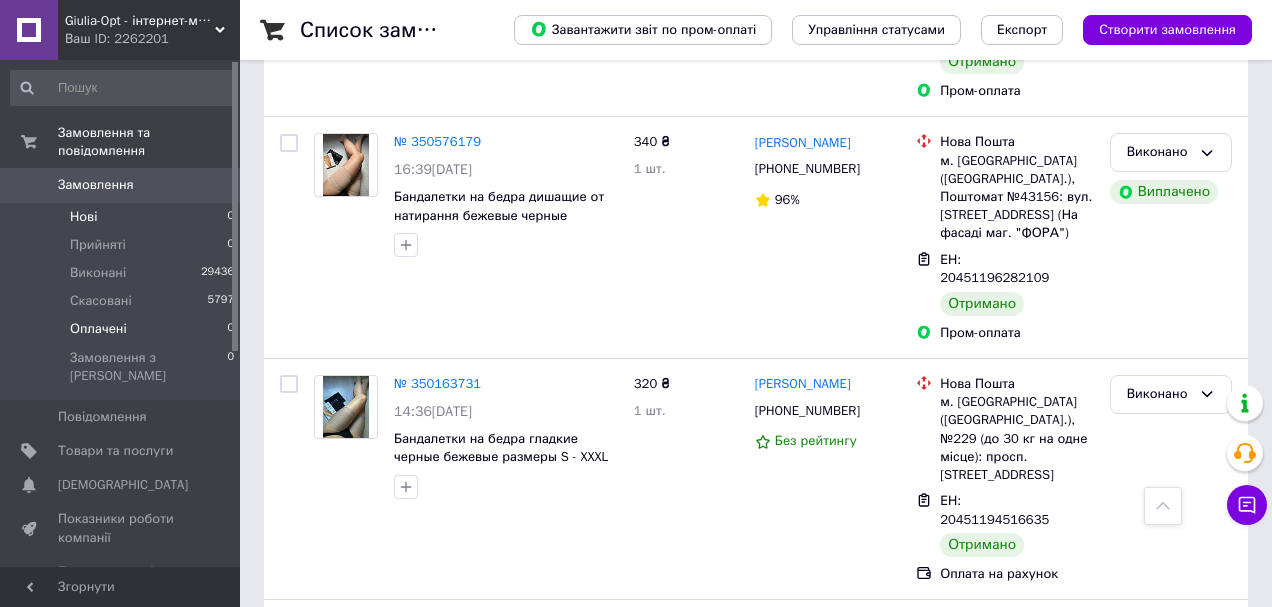 click on "Нові 0" at bounding box center [123, 217] 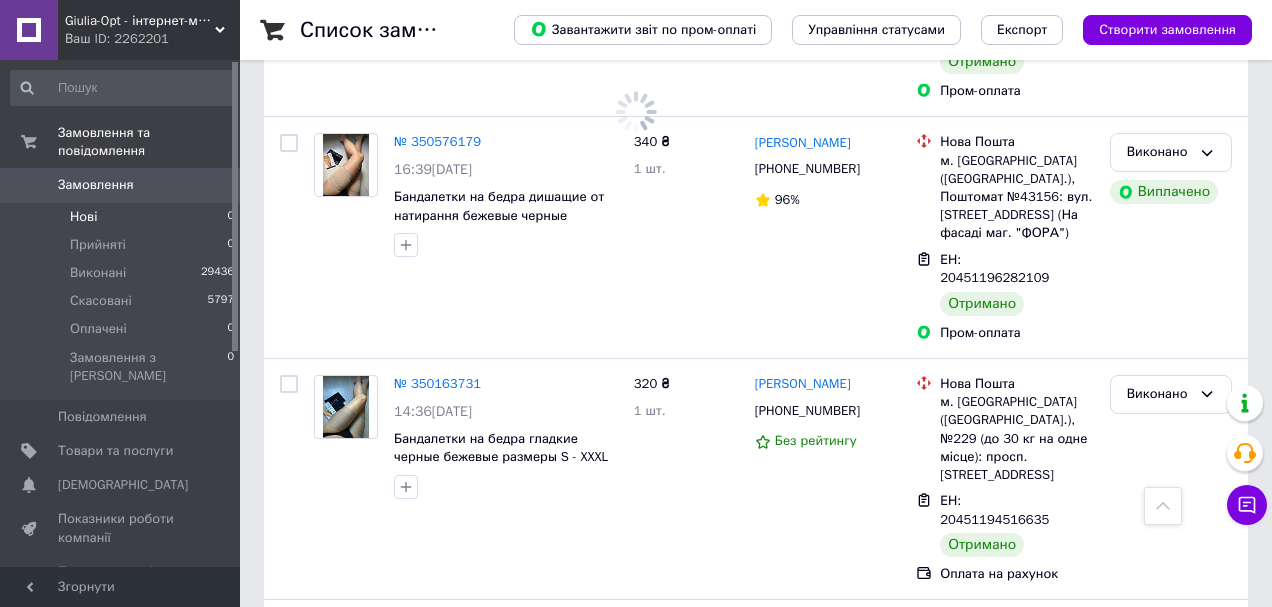 scroll, scrollTop: 0, scrollLeft: 0, axis: both 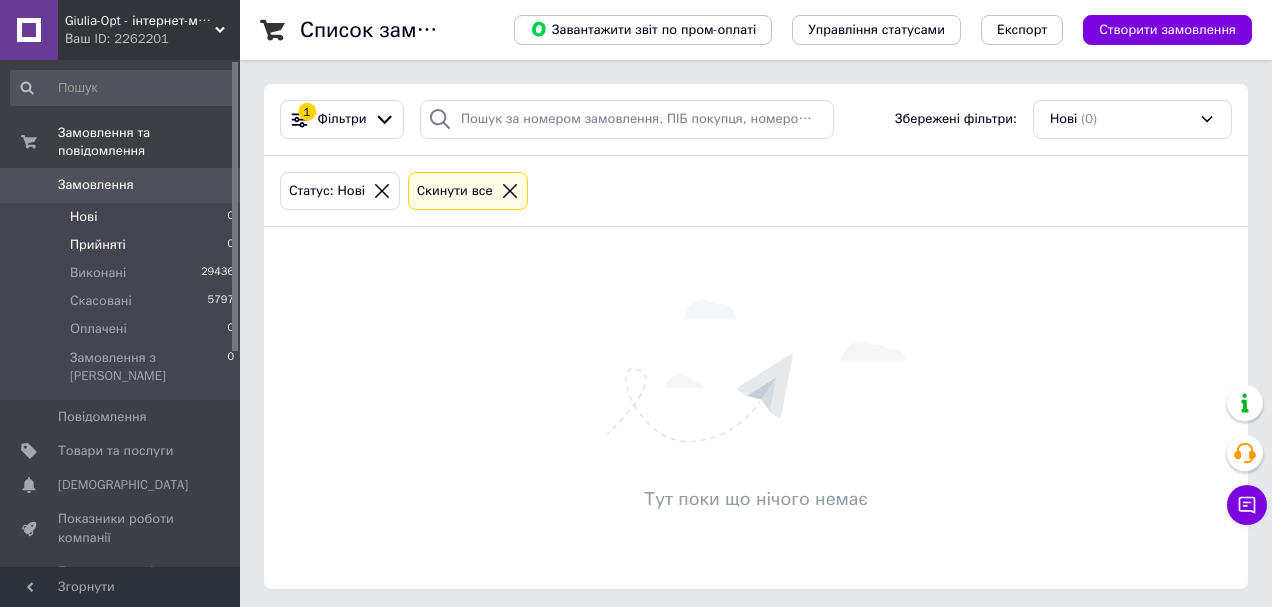 click on "Прийняті" at bounding box center [98, 245] 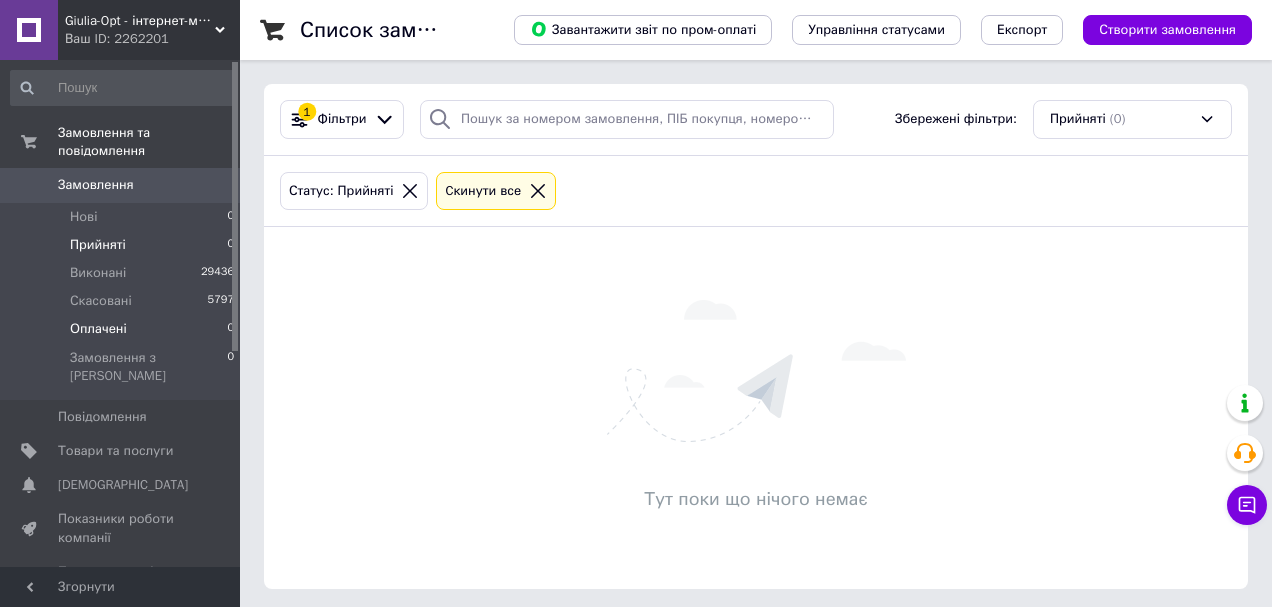 click on "Оплачені" at bounding box center (98, 329) 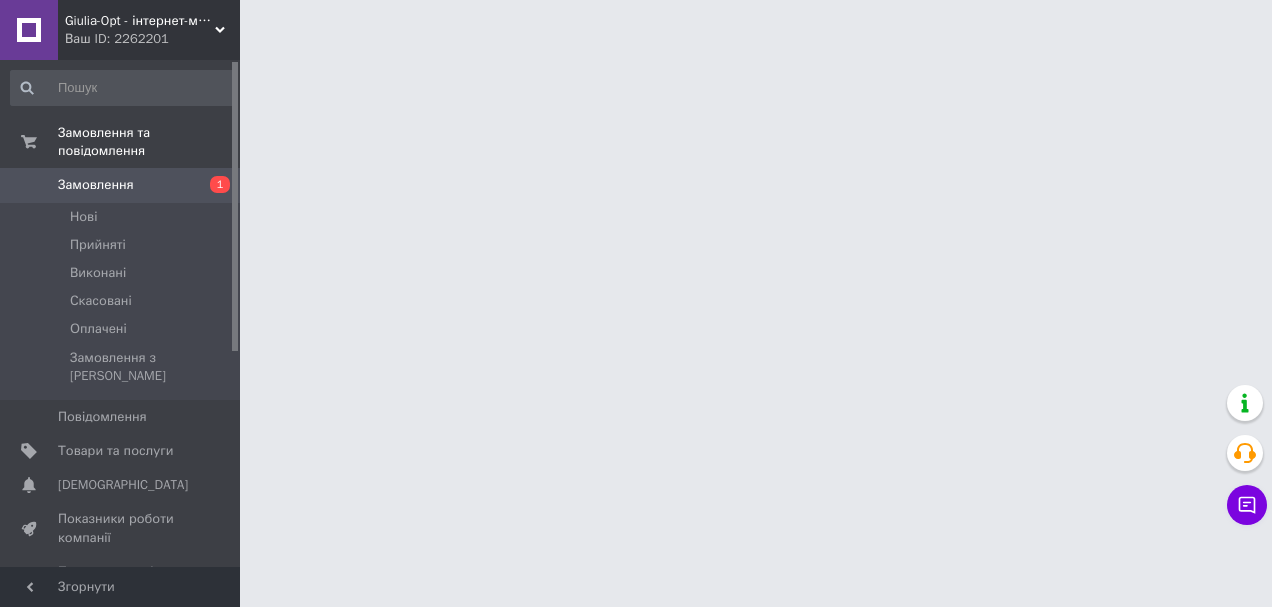 scroll, scrollTop: 0, scrollLeft: 0, axis: both 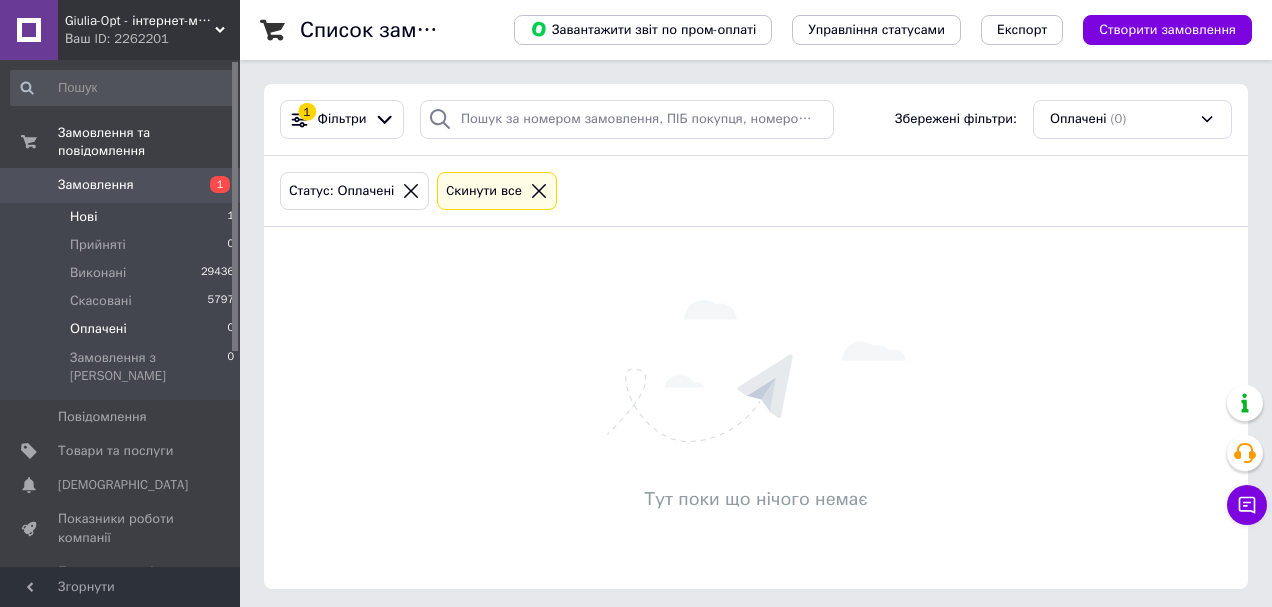 click on "Нові 1" at bounding box center [123, 217] 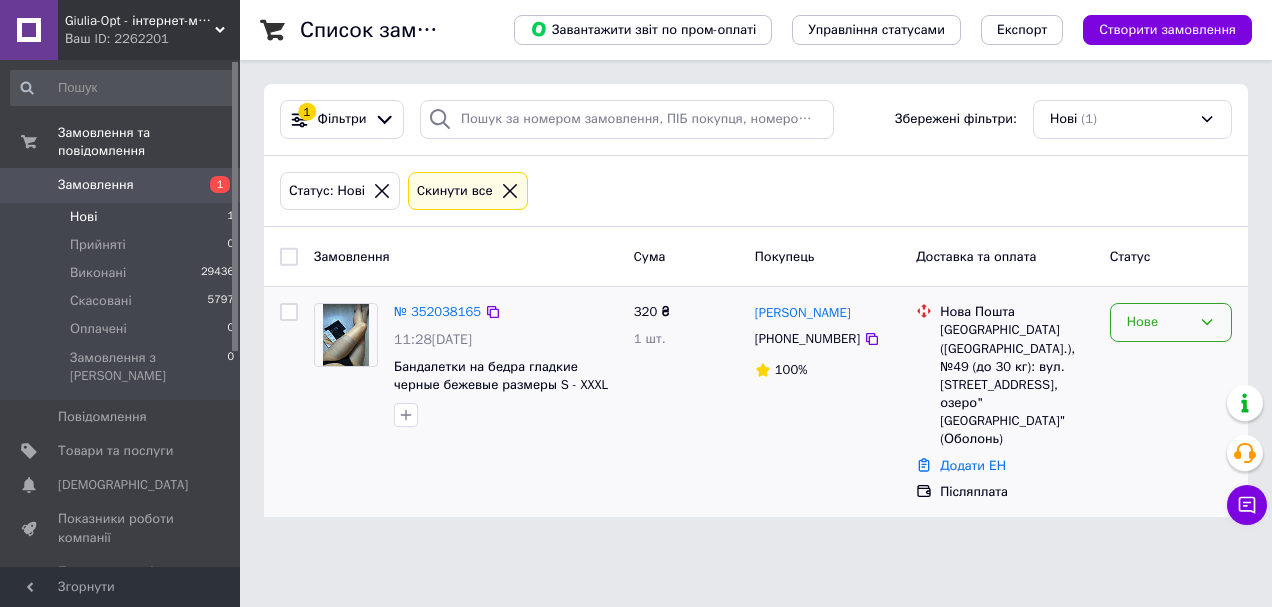 click on "Нове" at bounding box center (1159, 322) 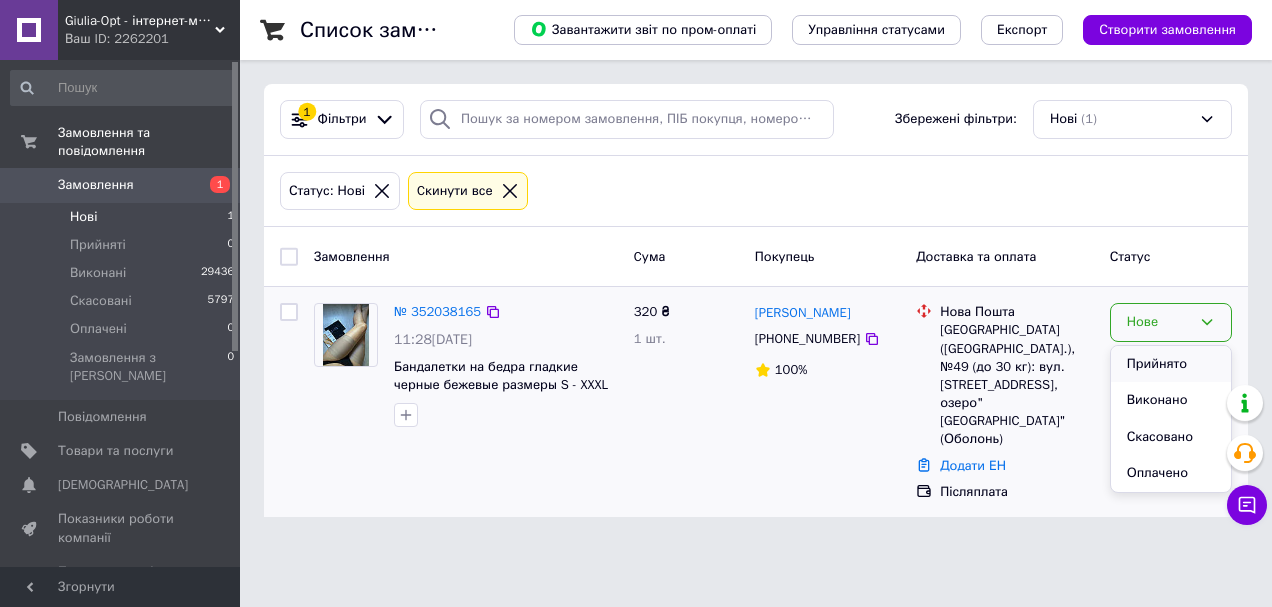 click on "Прийнято" at bounding box center (1171, 364) 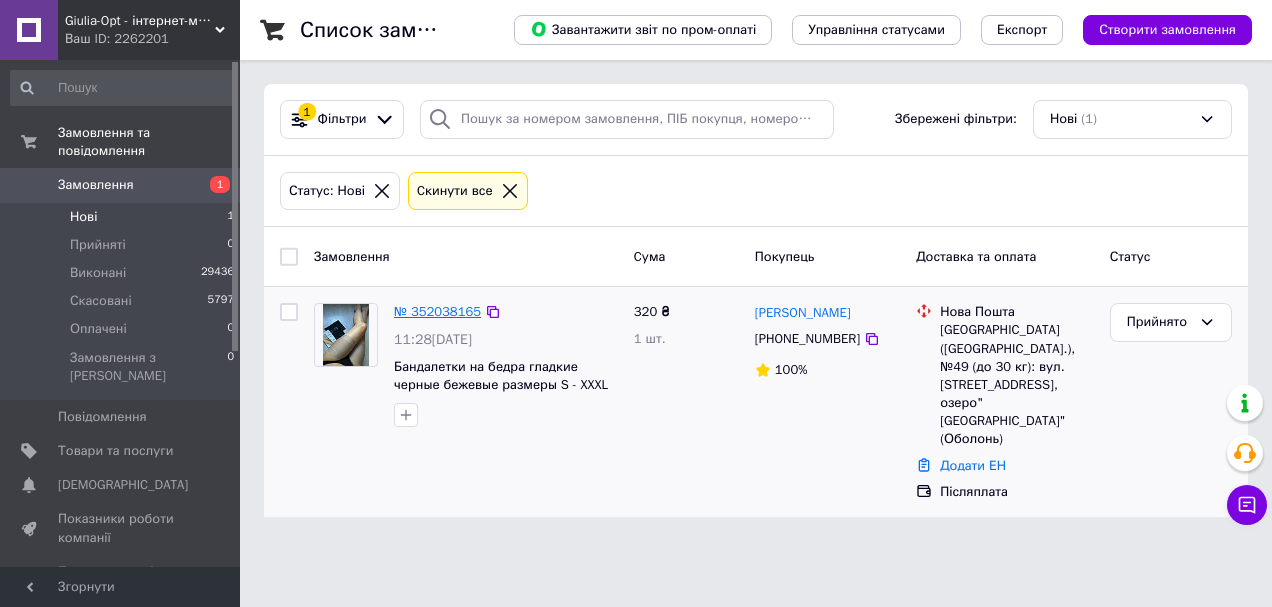 click on "№ 352038165" at bounding box center (437, 311) 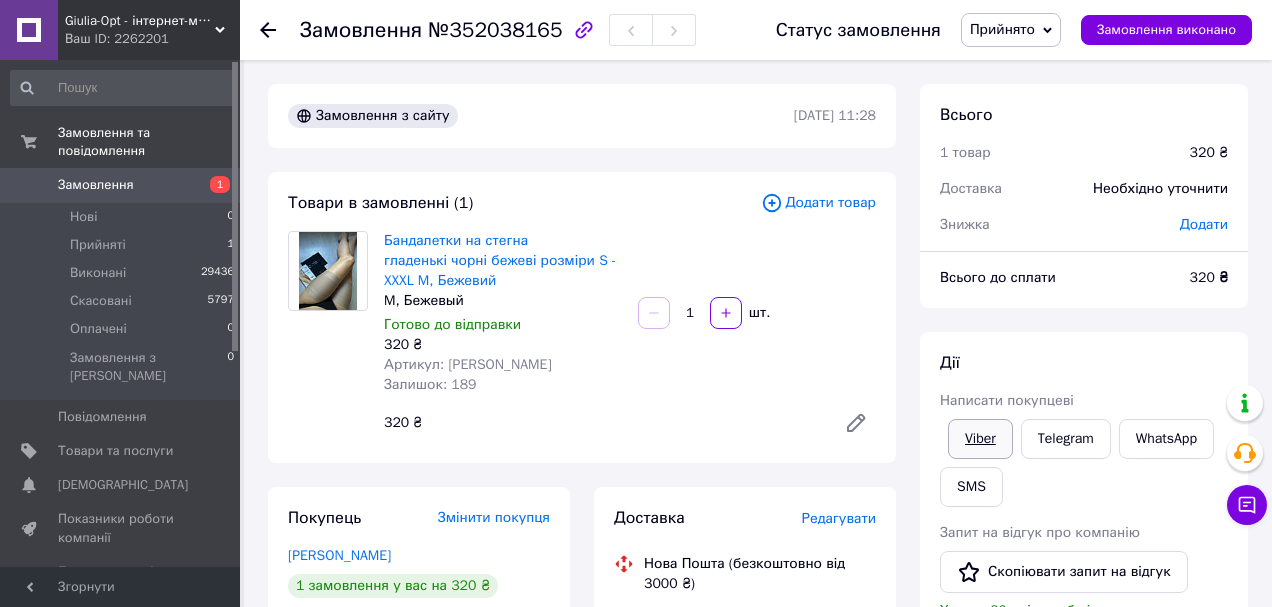 click on "Viber" at bounding box center (980, 439) 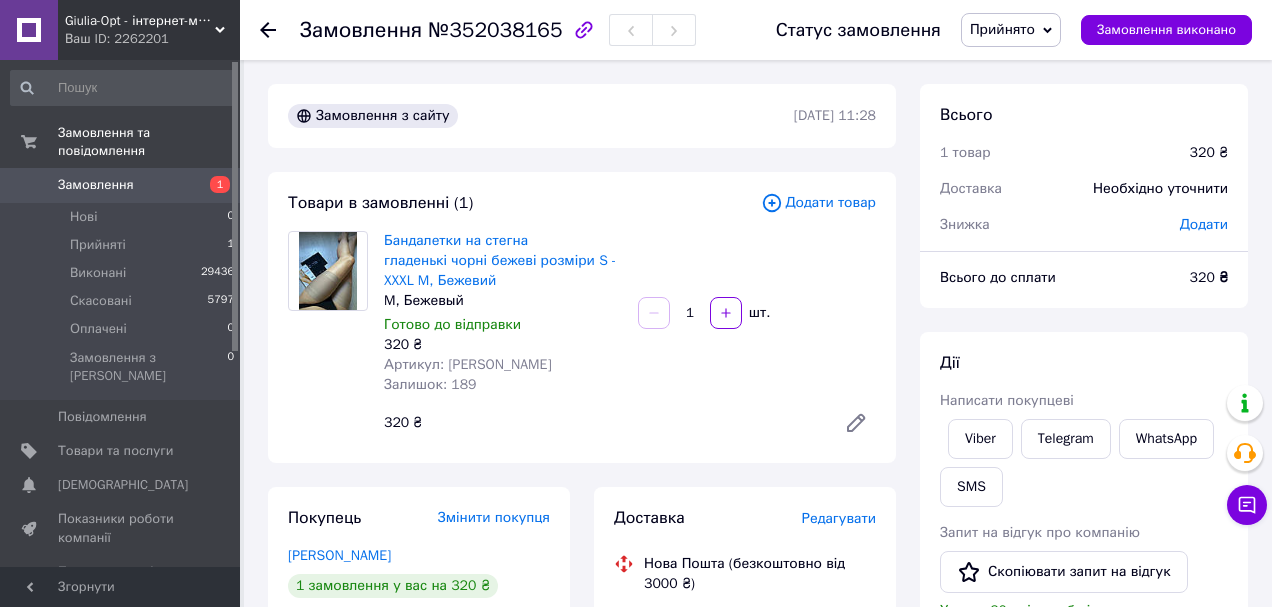 scroll, scrollTop: -35, scrollLeft: 0, axis: vertical 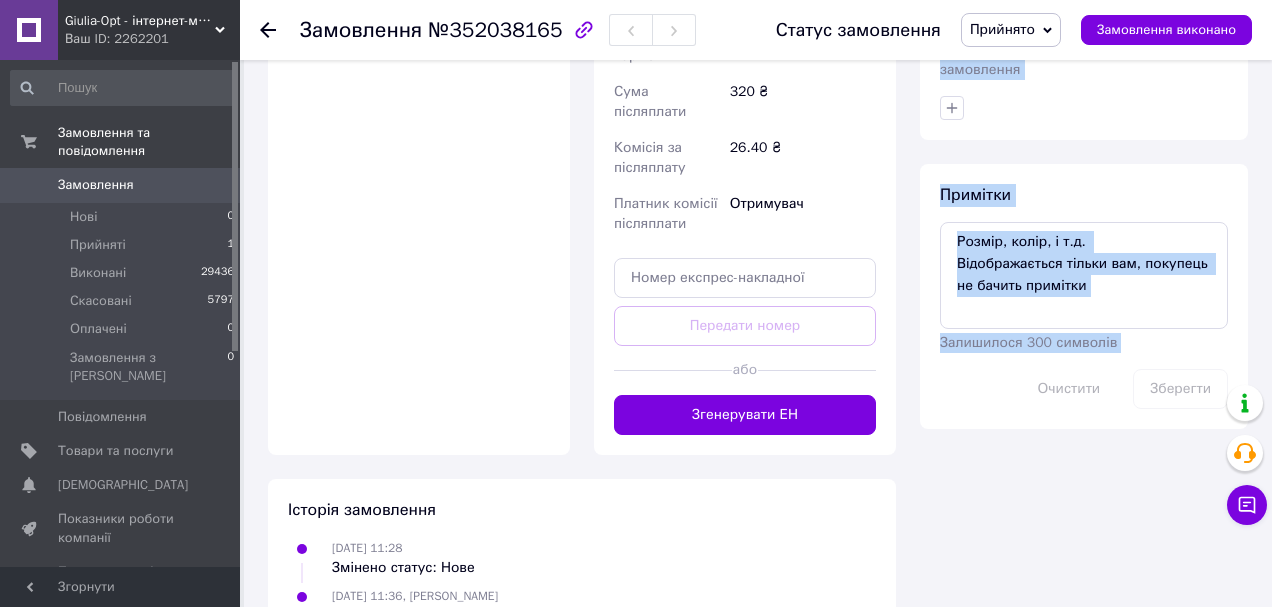 drag, startPoint x: 931, startPoint y: 326, endPoint x: 921, endPoint y: 630, distance: 304.16443 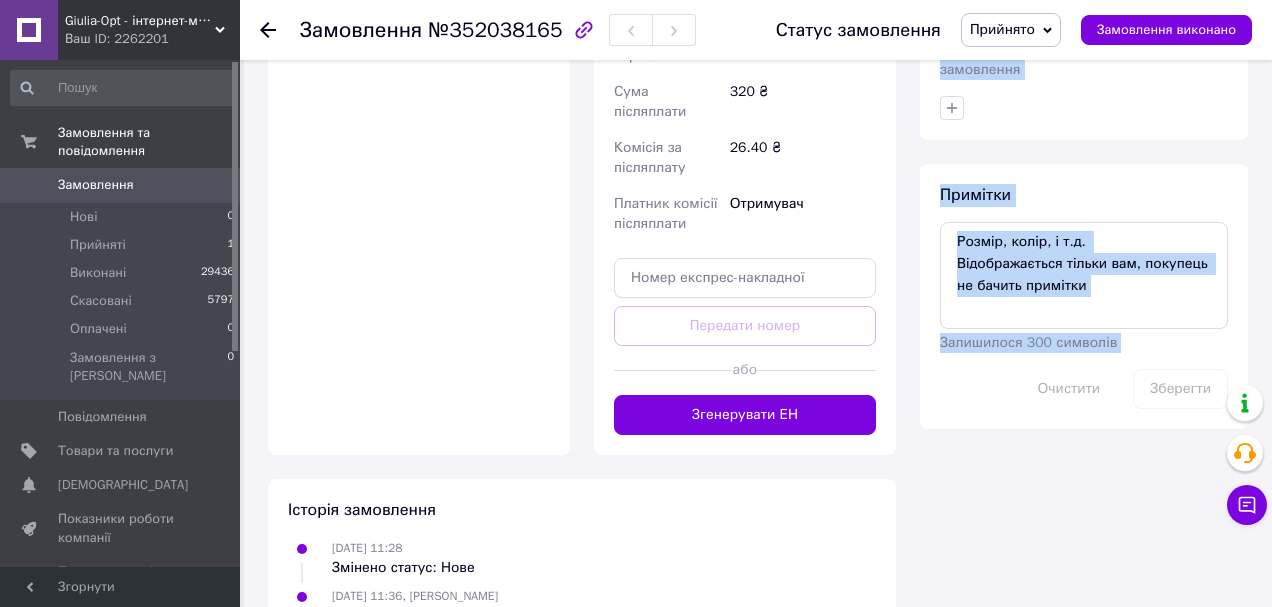 click on "Giulia-Opt - інтернет-магазин жіночих колготок Ваш ID: 2262201 Сайт Giulia-Opt - інтернет-магазин жіноч... Кабінет покупця Перевірити стан системи Сторінка на порталі Довідка Вийти Замовлення та повідомлення Замовлення 0 Нові 0 Прийняті 1 Виконані 29436 Скасовані 5797 Оплачені 0 Замовлення з Розетки 0 Повідомлення 0 Товари та послуги Сповіщення 0 0 Показники роботи компанії Панель управління Відгуки Клієнти Каталог ProSale Аналітика Інструменти веб-майстра та SEO Управління сайтом Гаманець компанії Маркет Налаштування Згорнути" at bounding box center (636, -131) 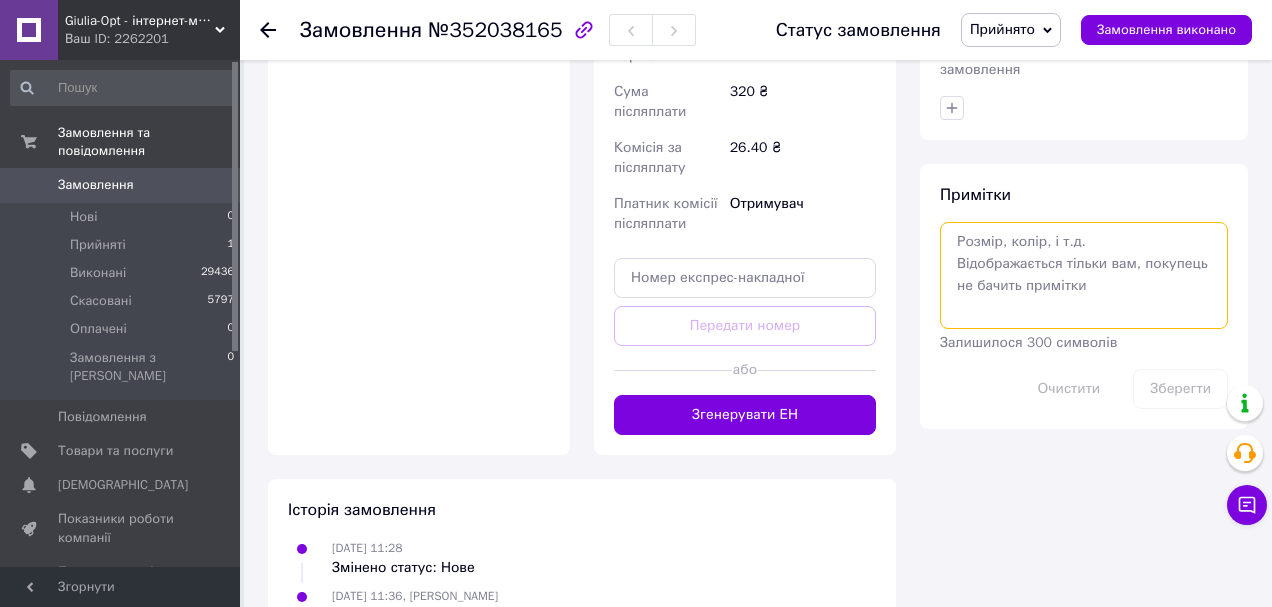 click at bounding box center [1084, 275] 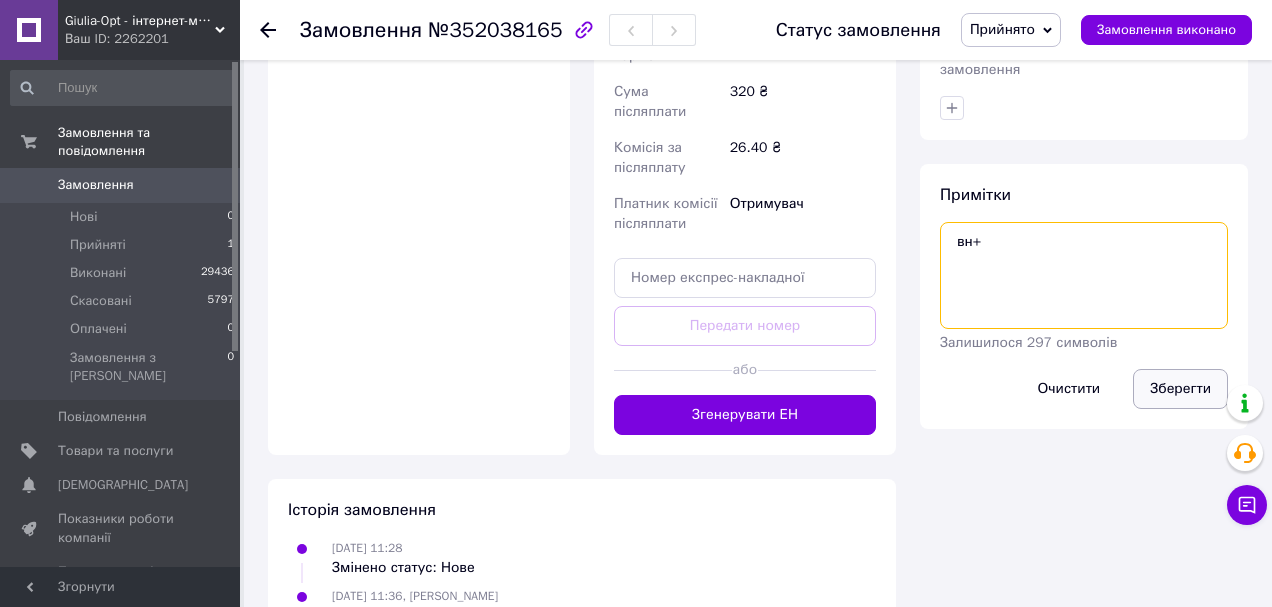 type on "вн+" 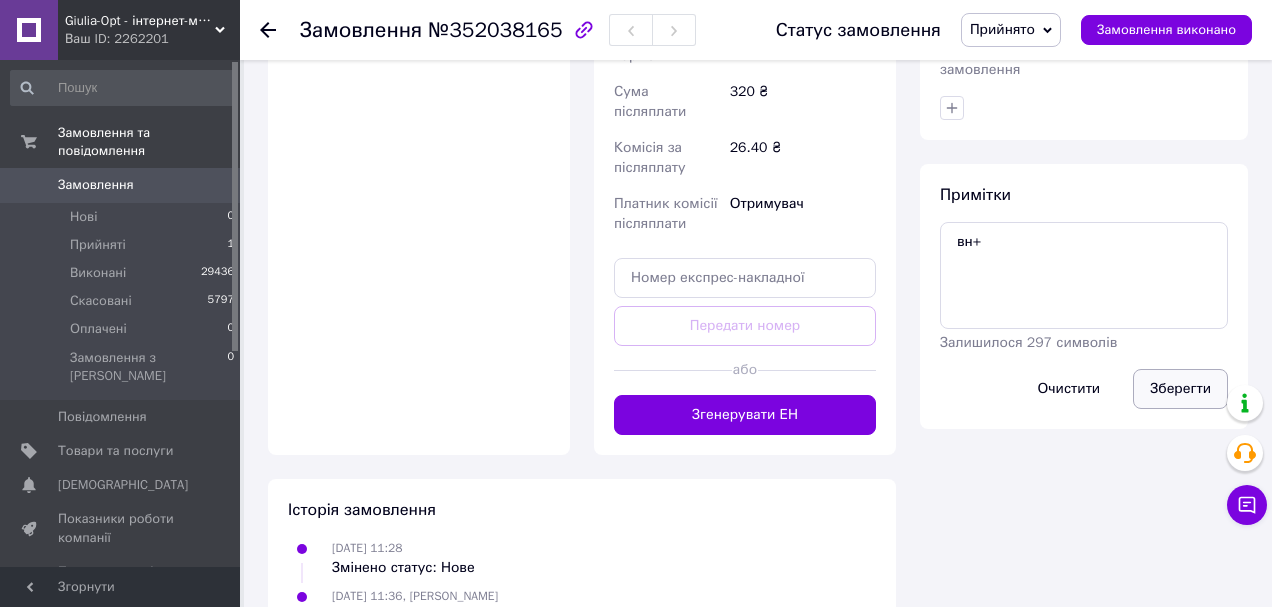 click on "Зберегти" at bounding box center [1180, 389] 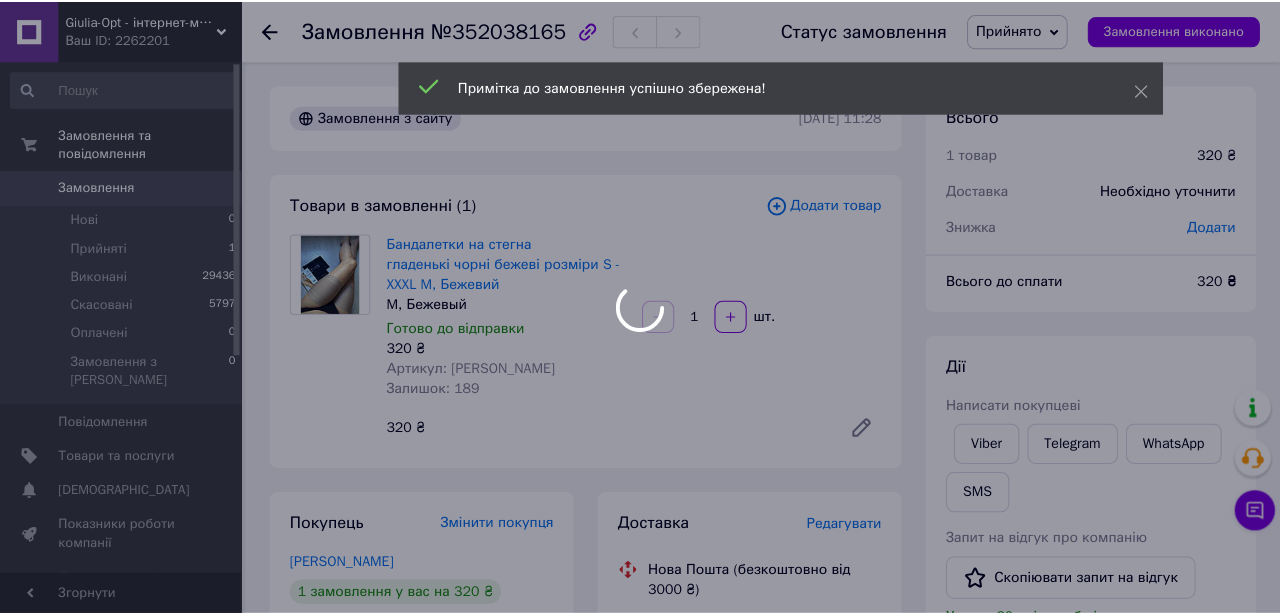 scroll, scrollTop: 0, scrollLeft: 0, axis: both 